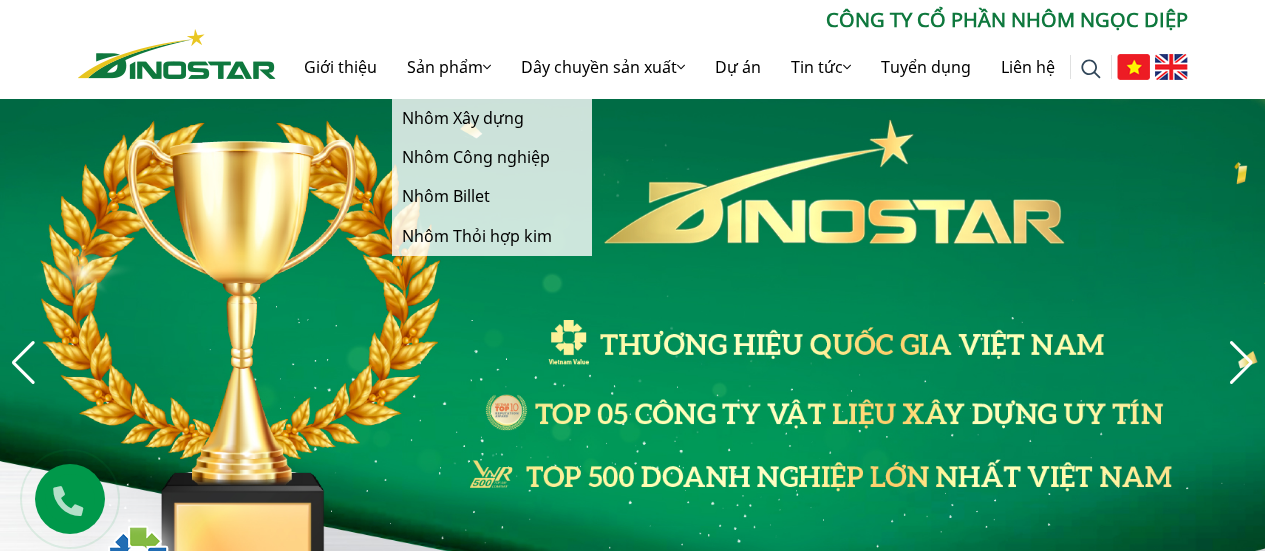 scroll, scrollTop: 0, scrollLeft: 0, axis: both 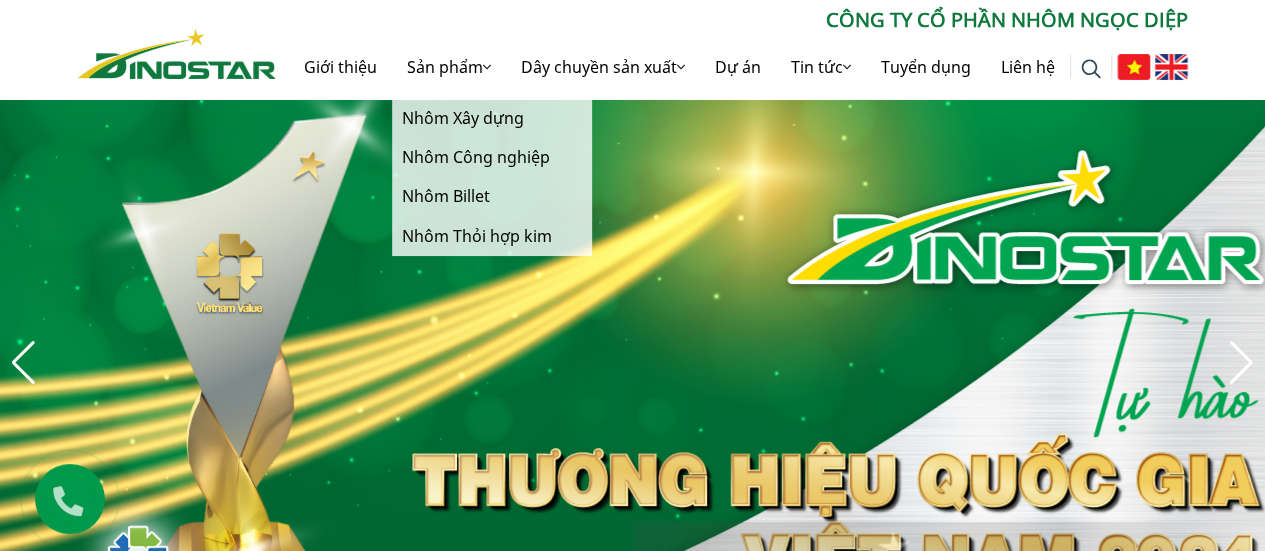 click on "Sản phẩm" at bounding box center [449, 67] 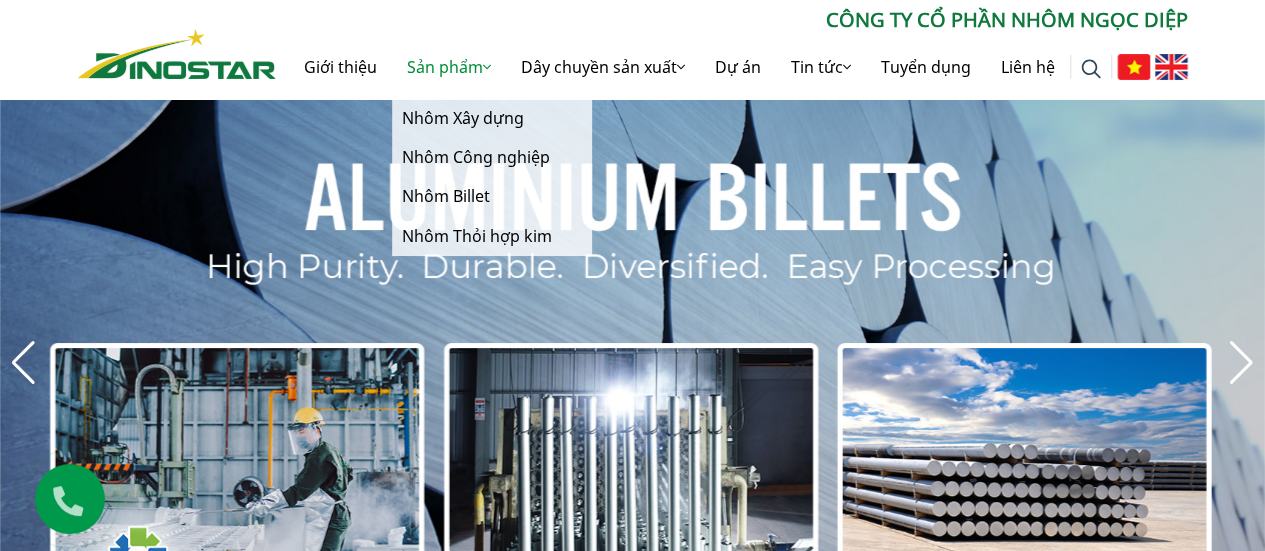click on "Sản phẩm" at bounding box center (449, 67) 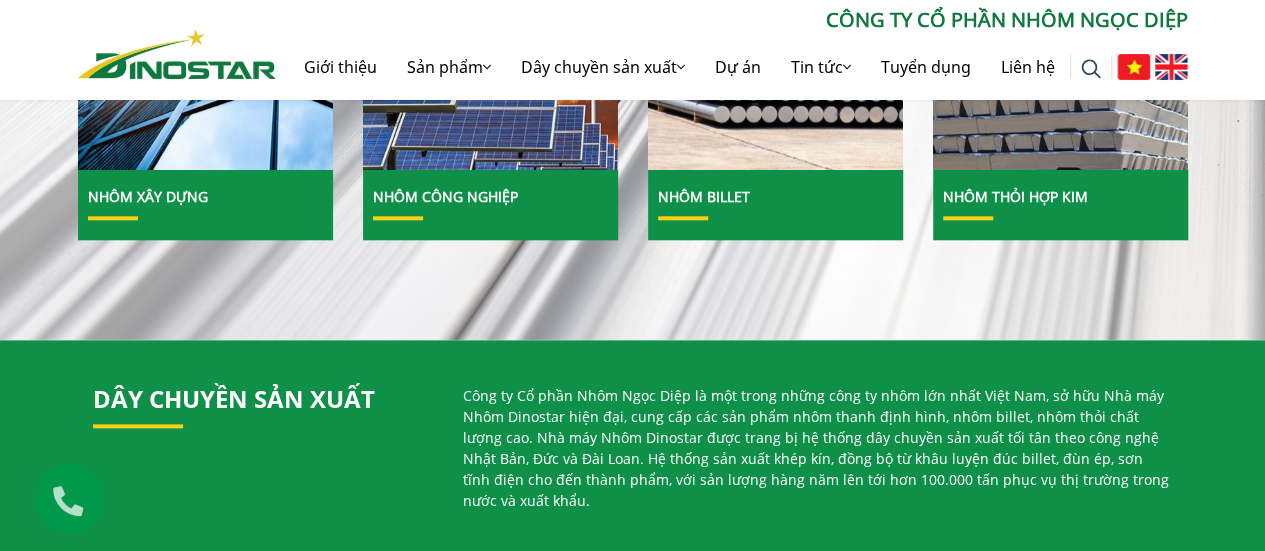 scroll, scrollTop: 1000, scrollLeft: 0, axis: vertical 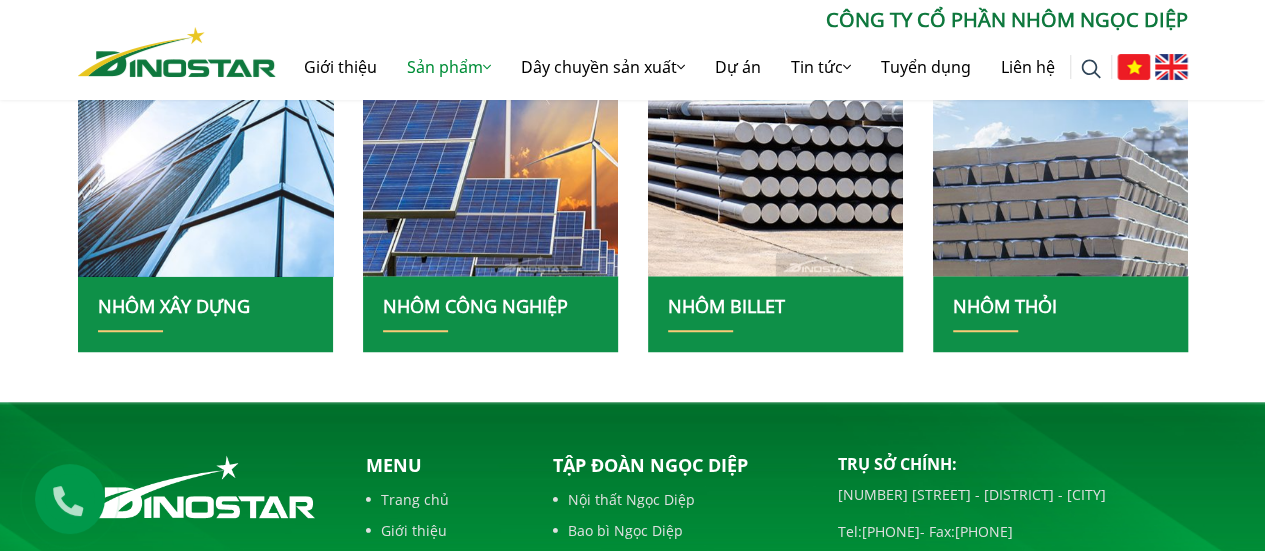 click at bounding box center (205, 120) 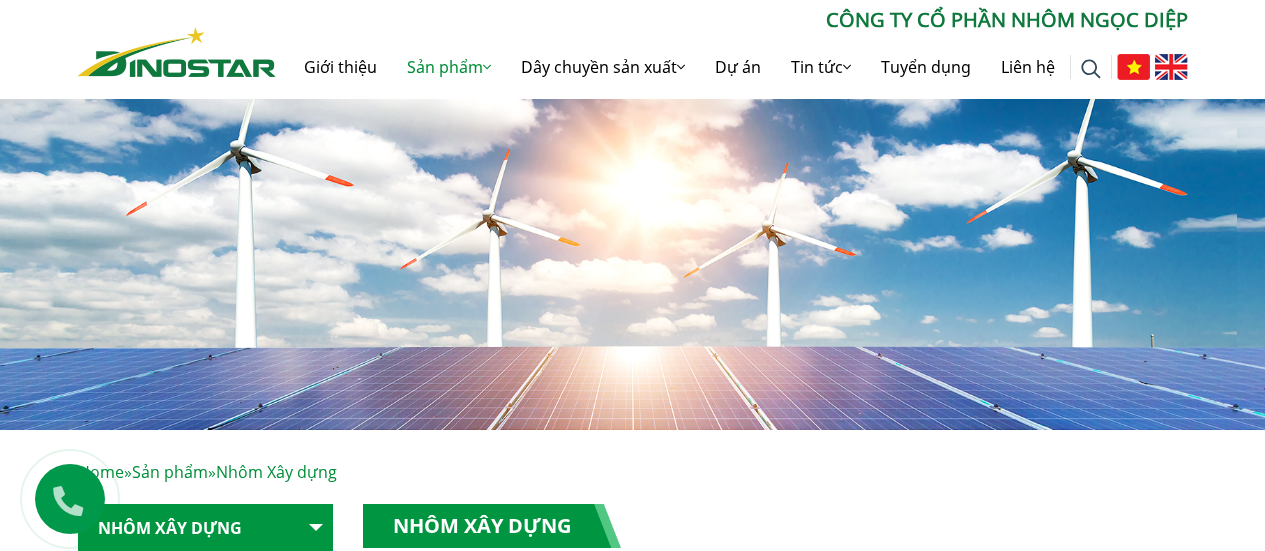 scroll, scrollTop: 0, scrollLeft: 0, axis: both 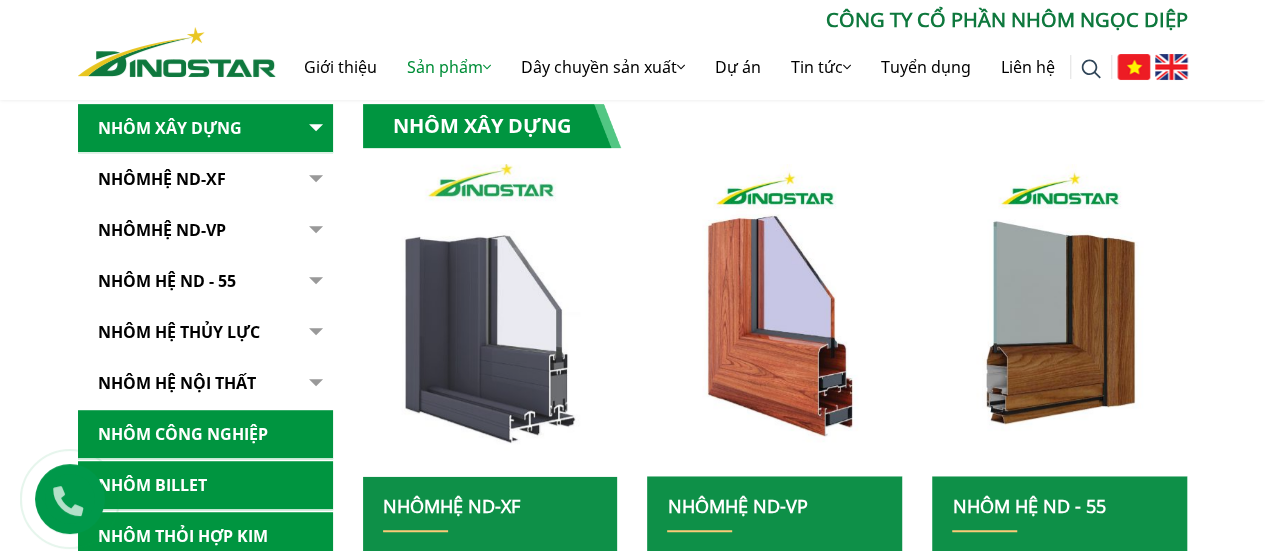 click at bounding box center (490, 320) 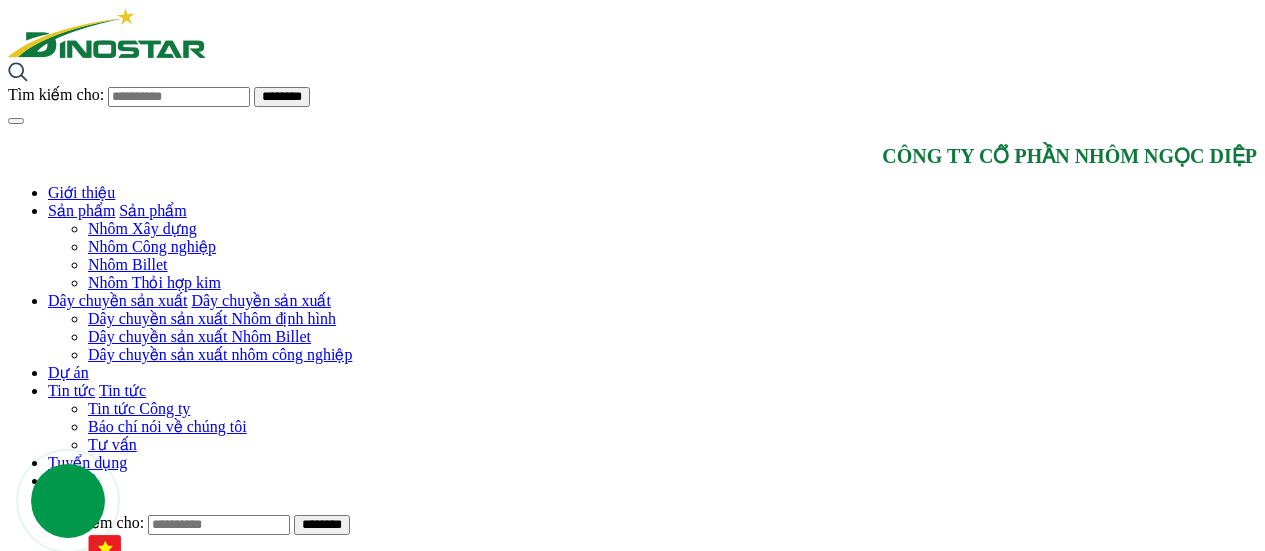 scroll, scrollTop: 0, scrollLeft: 0, axis: both 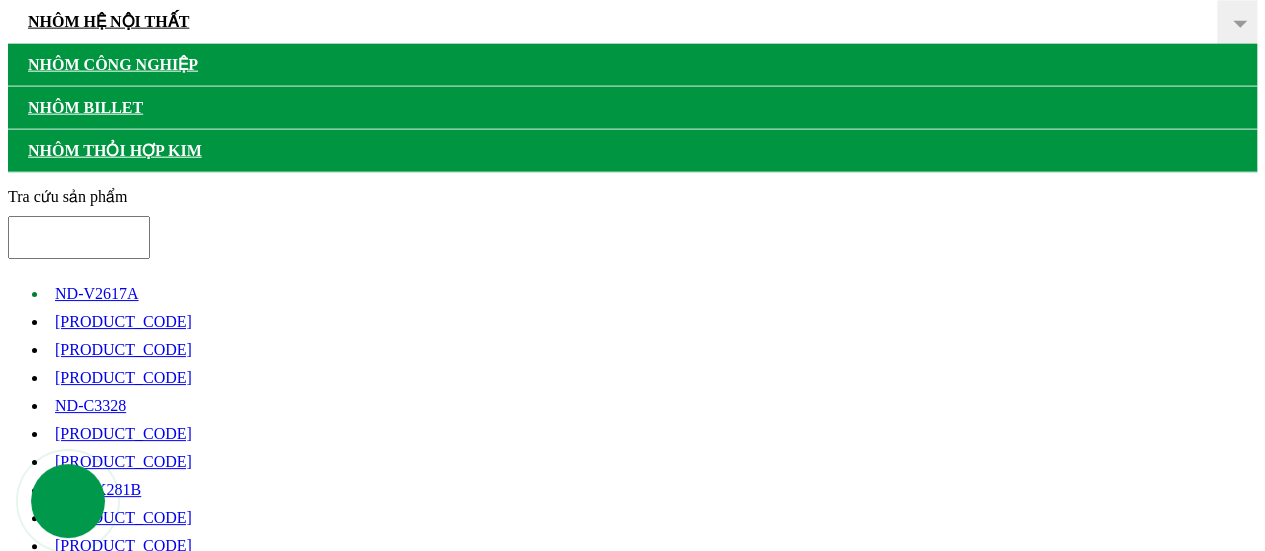 click on "ND-V2617A" at bounding box center (97, 293) 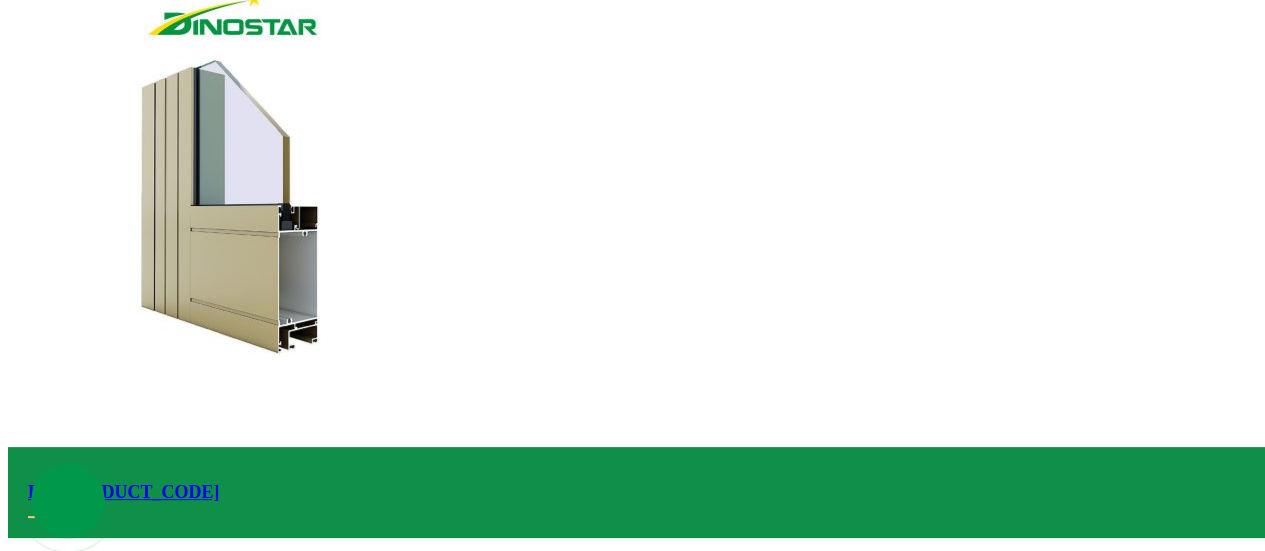 scroll, scrollTop: 2888, scrollLeft: 0, axis: vertical 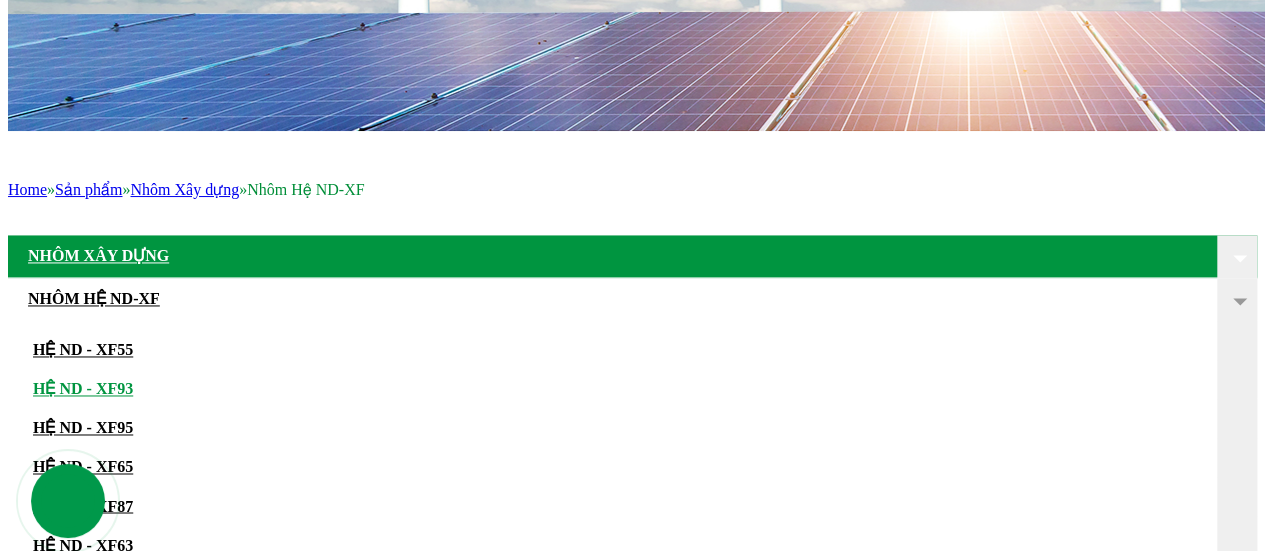 click on "Hệ ND - XF93" at bounding box center (637, 379) 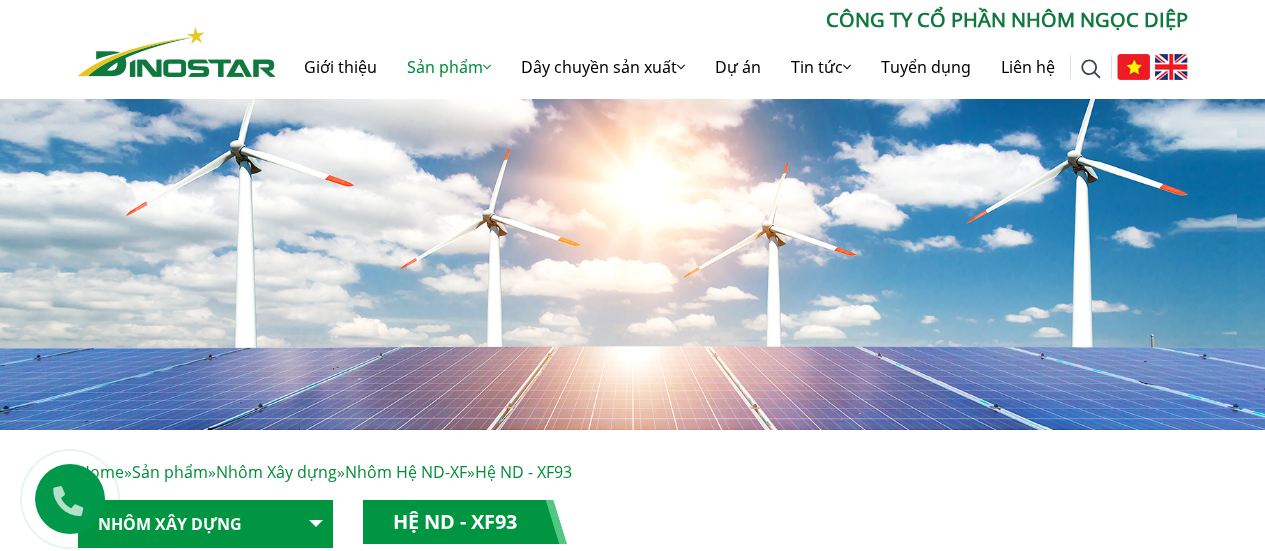 scroll, scrollTop: 0, scrollLeft: 0, axis: both 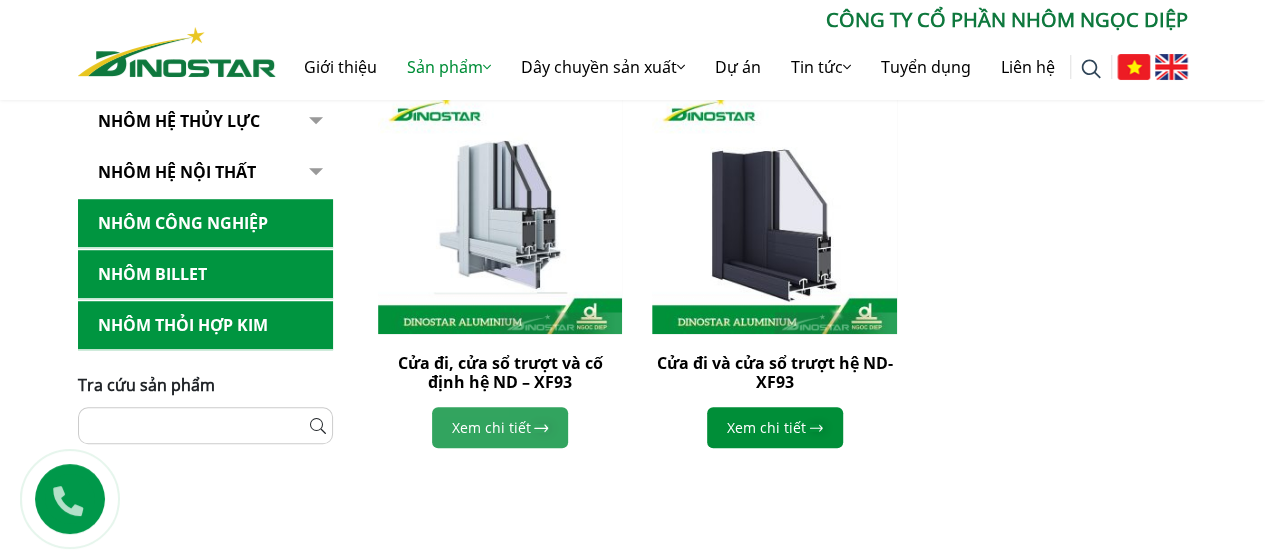 click on "Xem chi tiết" at bounding box center (500, 427) 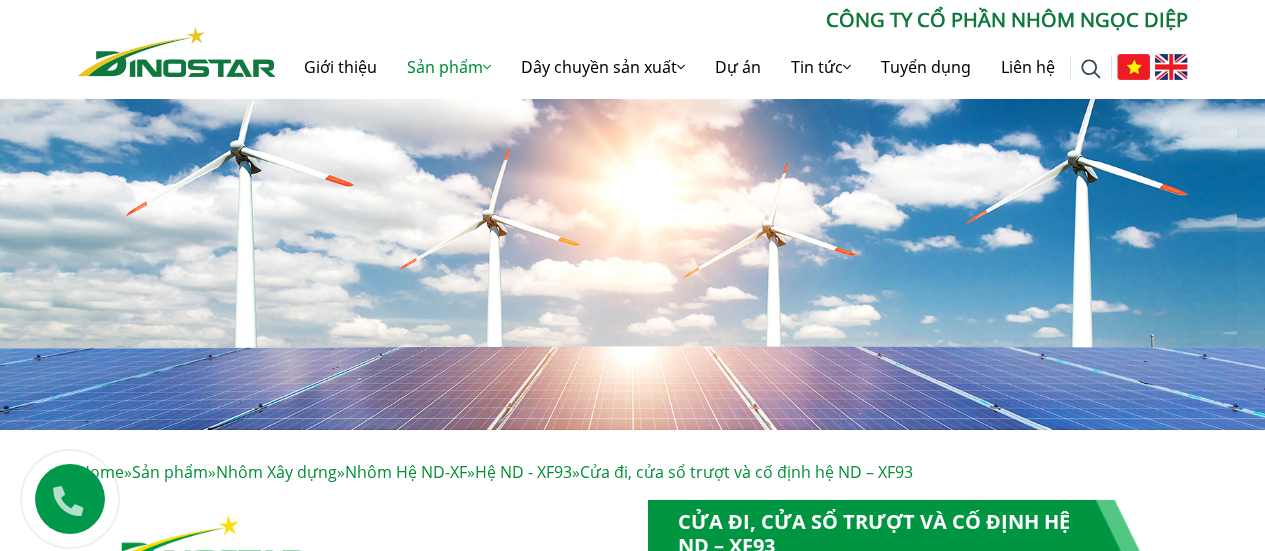 scroll, scrollTop: 0, scrollLeft: 0, axis: both 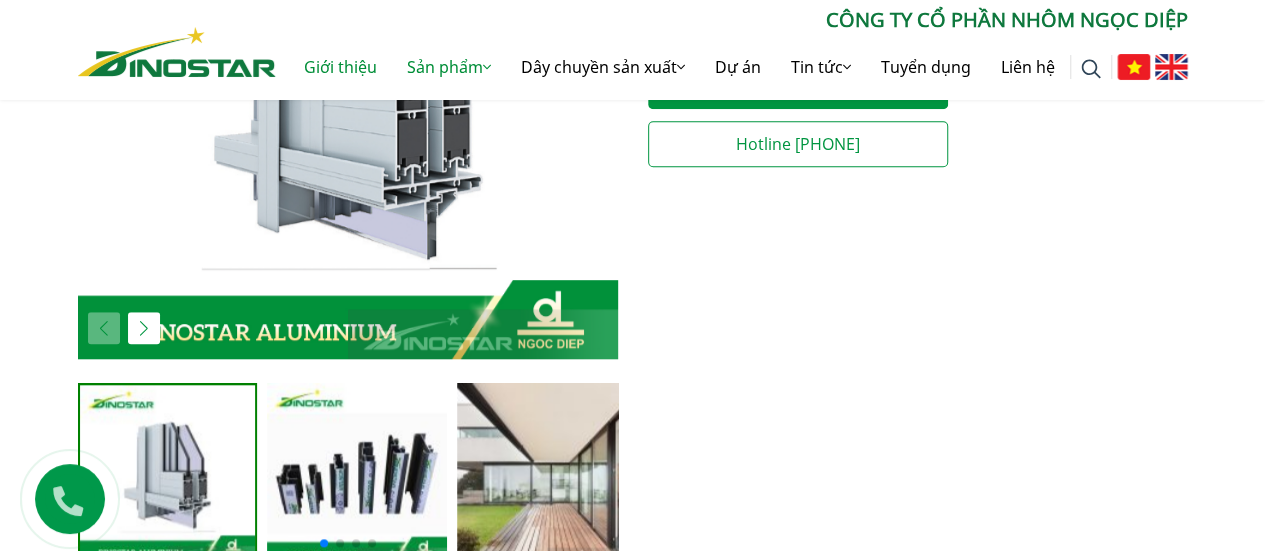 click on "Giới thiệu" at bounding box center [340, 67] 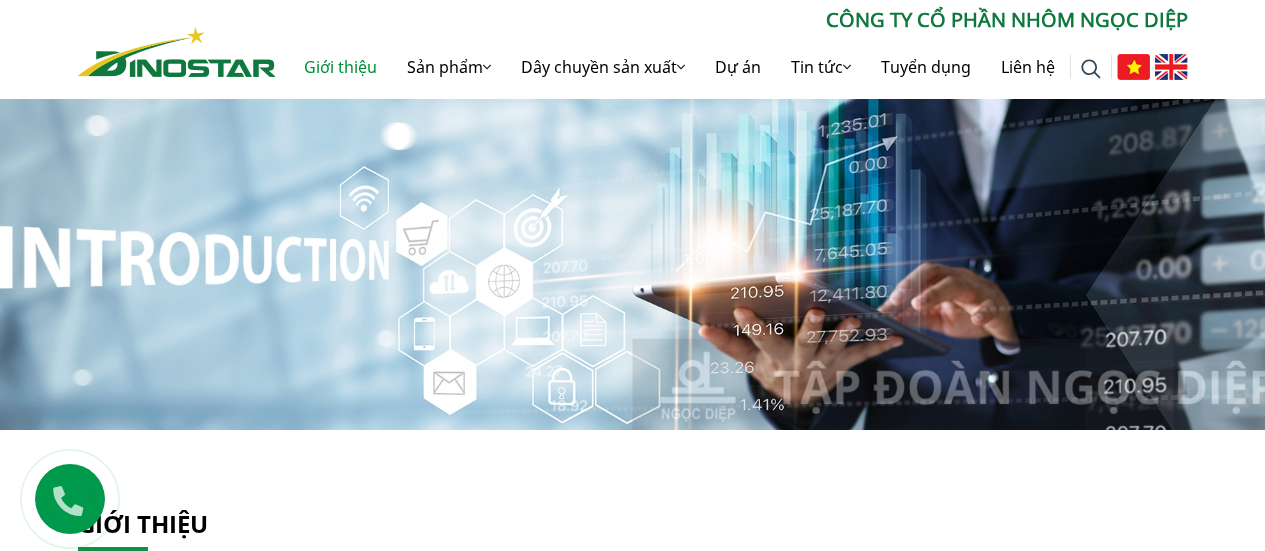 scroll, scrollTop: 0, scrollLeft: 0, axis: both 